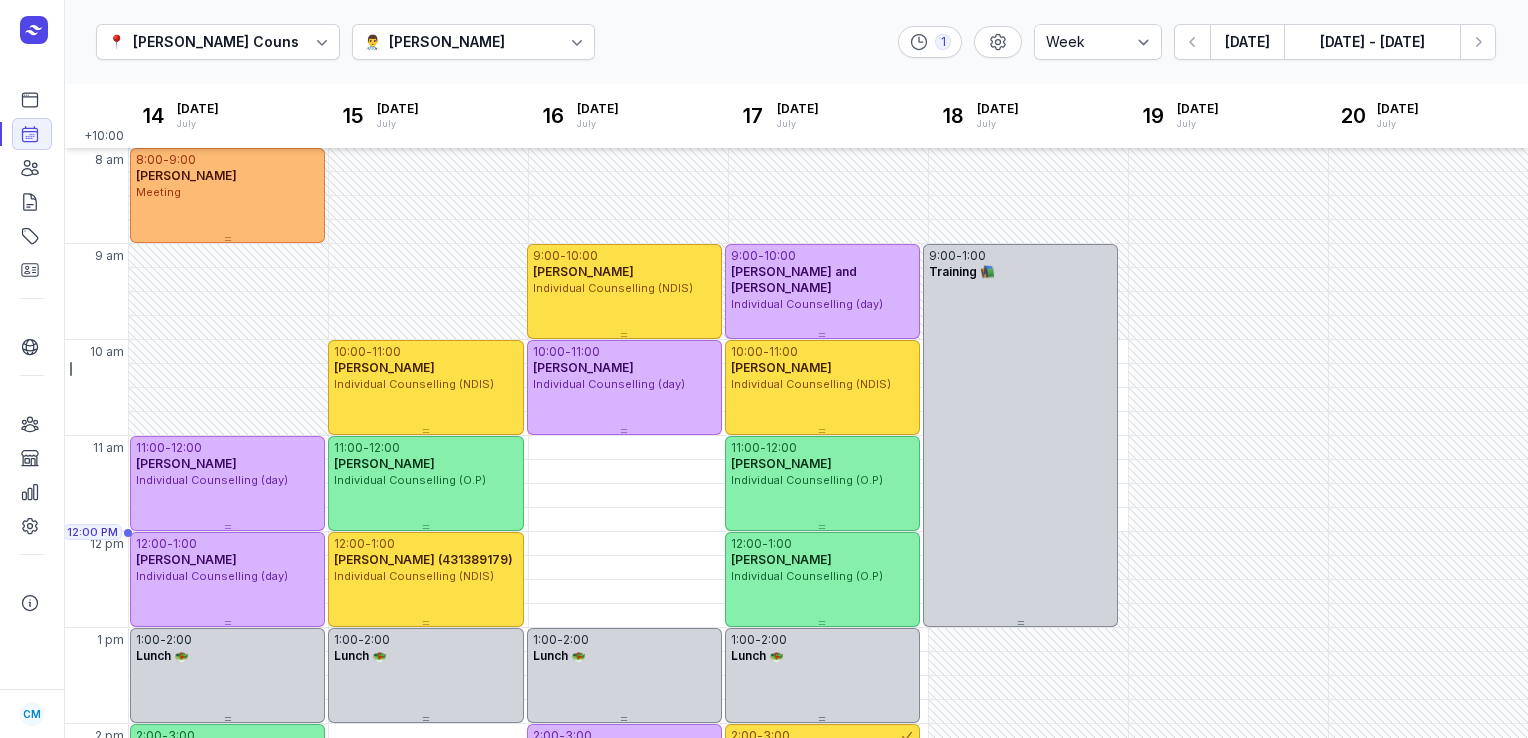 select on "week" 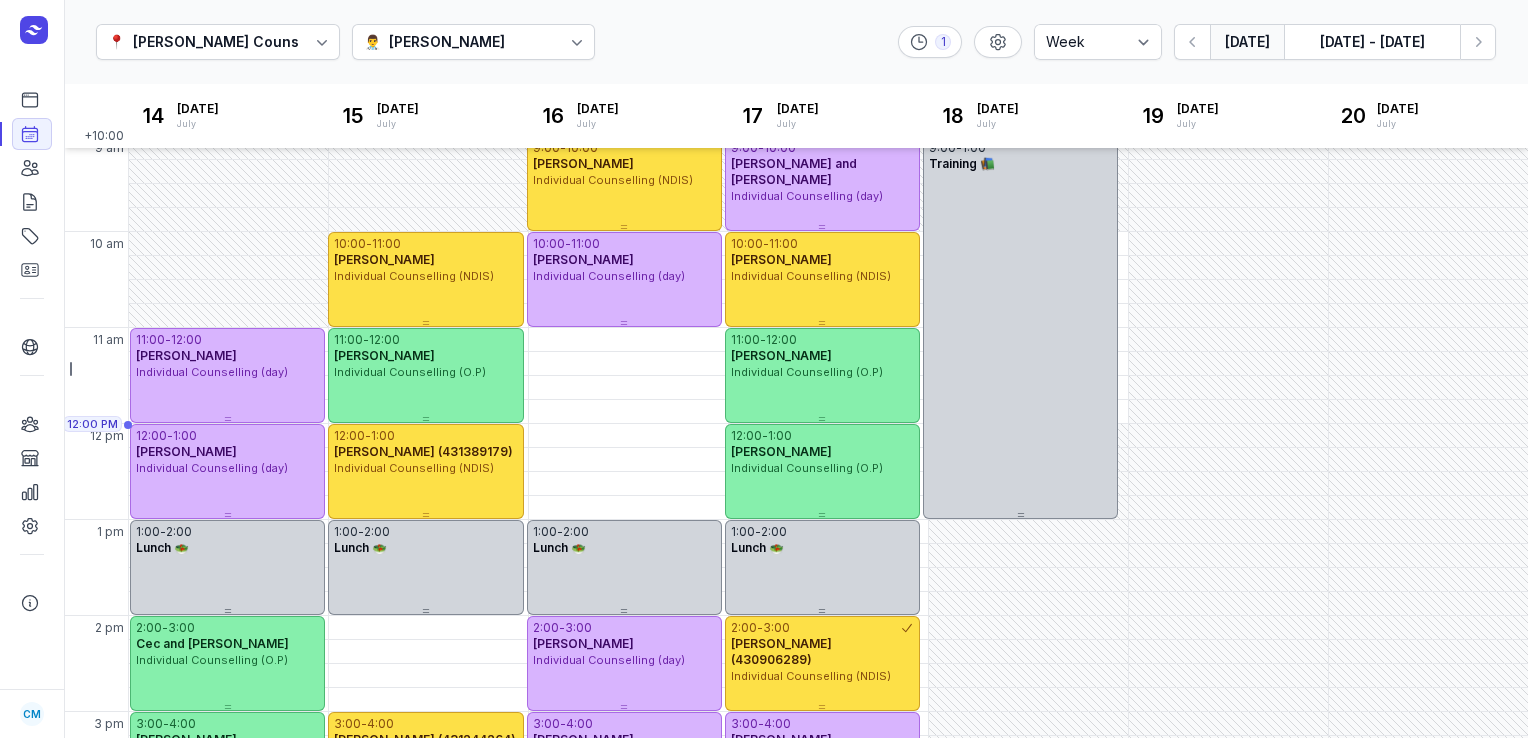 click on "[DATE]" at bounding box center [1247, 42] 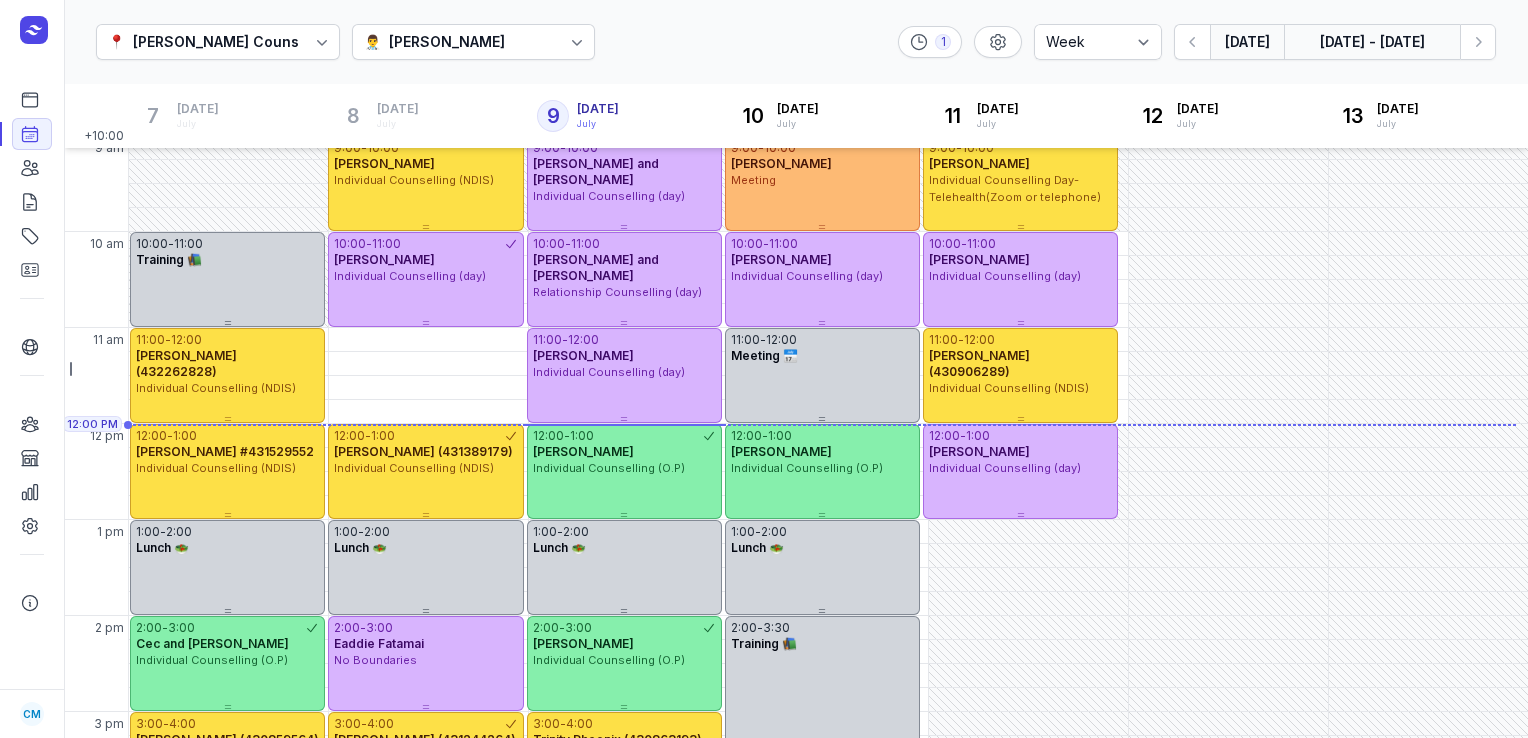 click on "[DATE] - [DATE]" 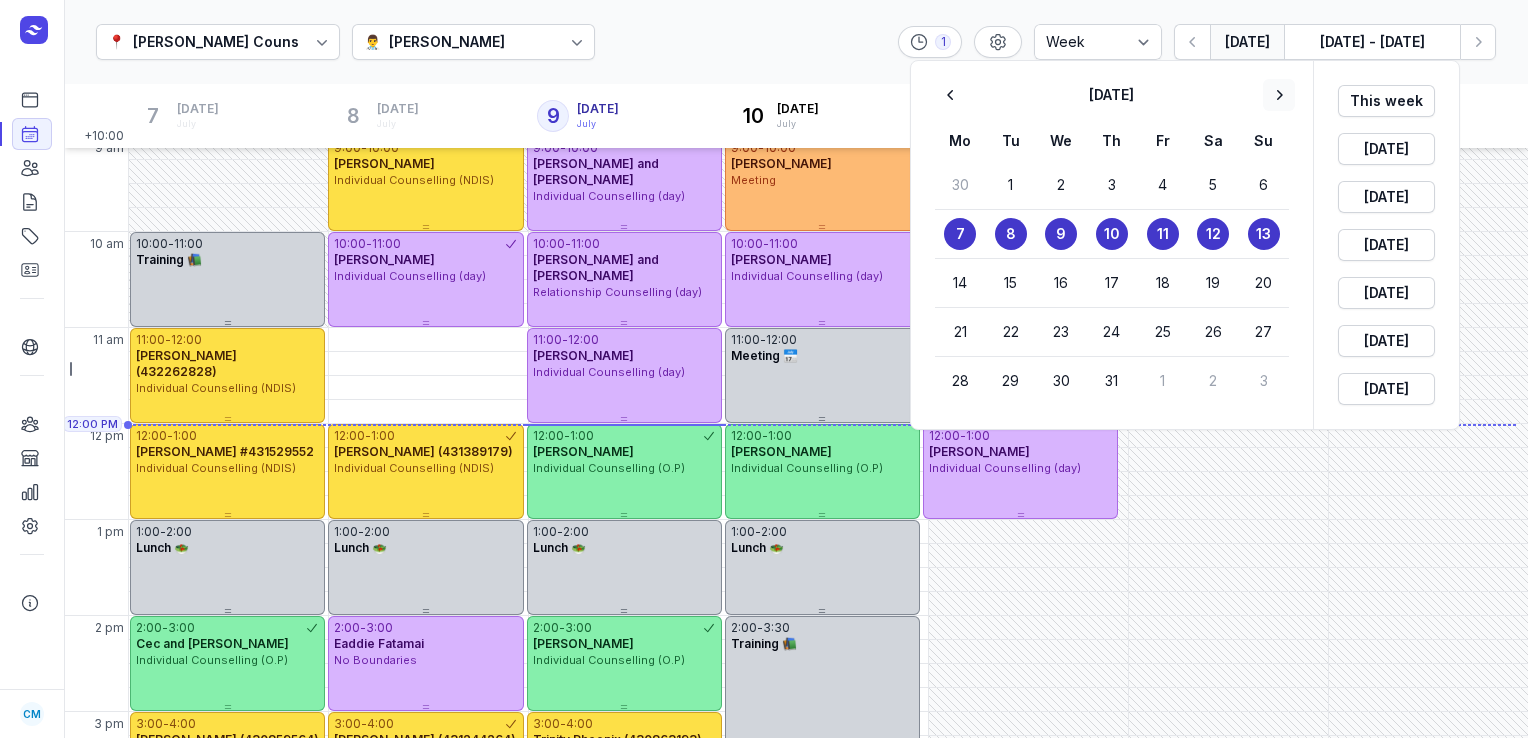 click 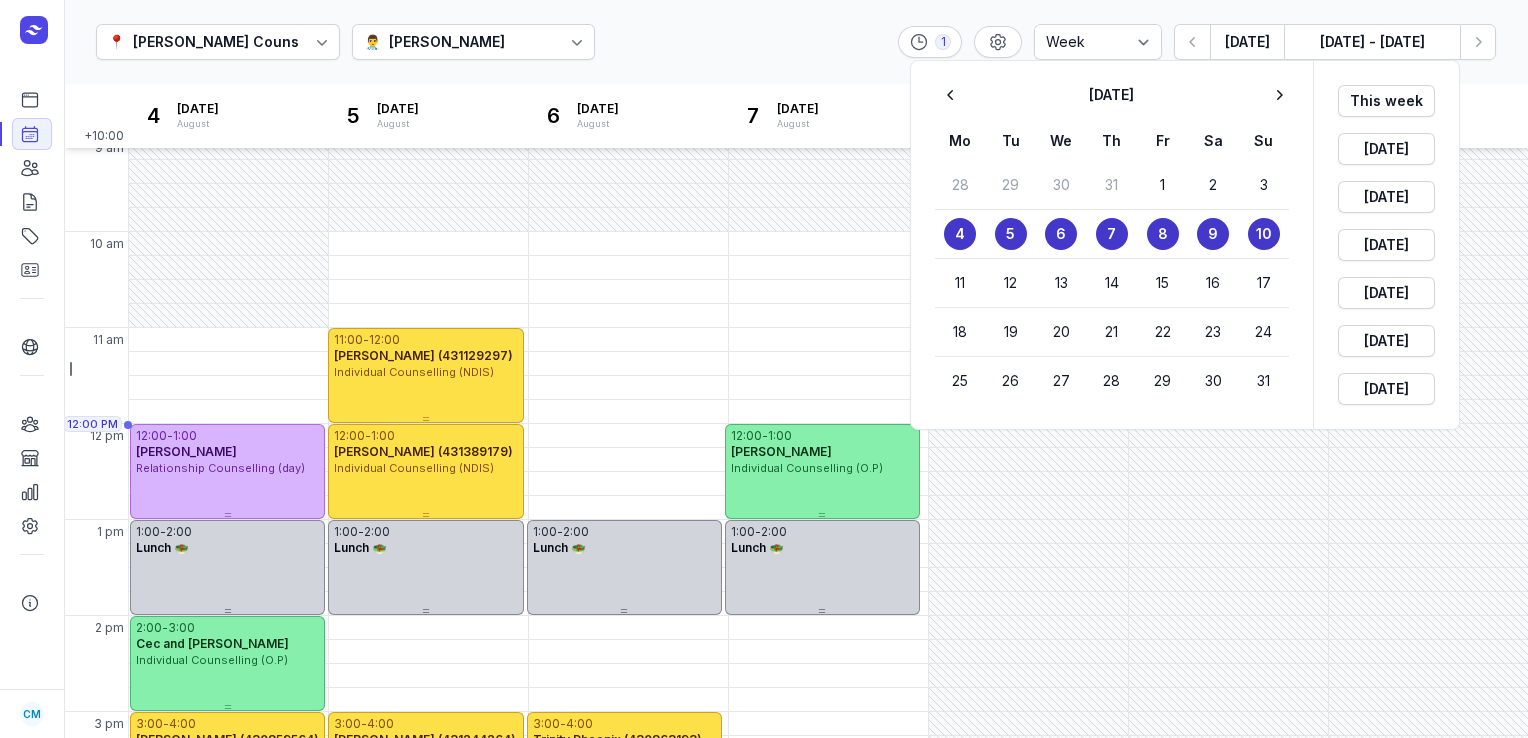 click on "6" at bounding box center (1061, 234) 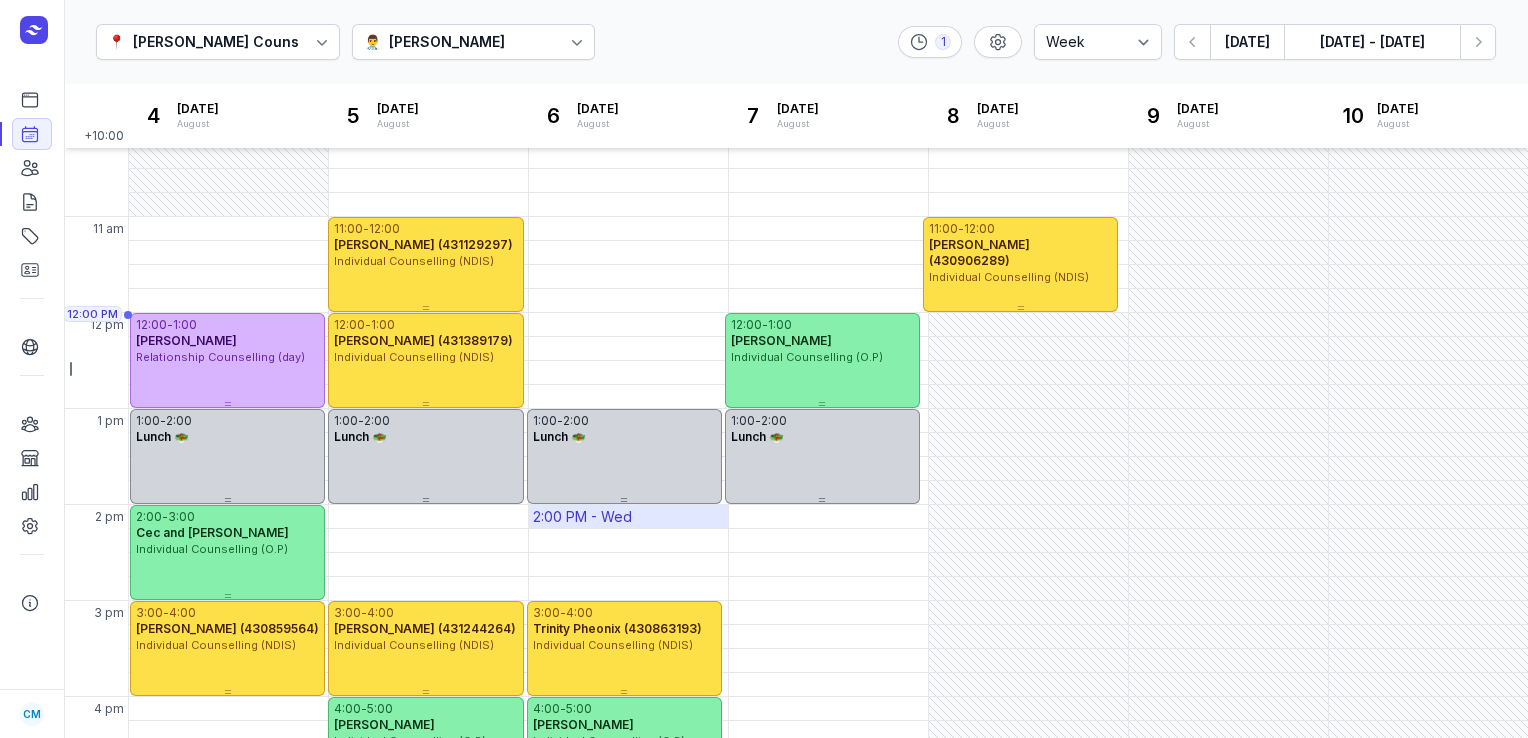 scroll, scrollTop: 156, scrollLeft: 0, axis: vertical 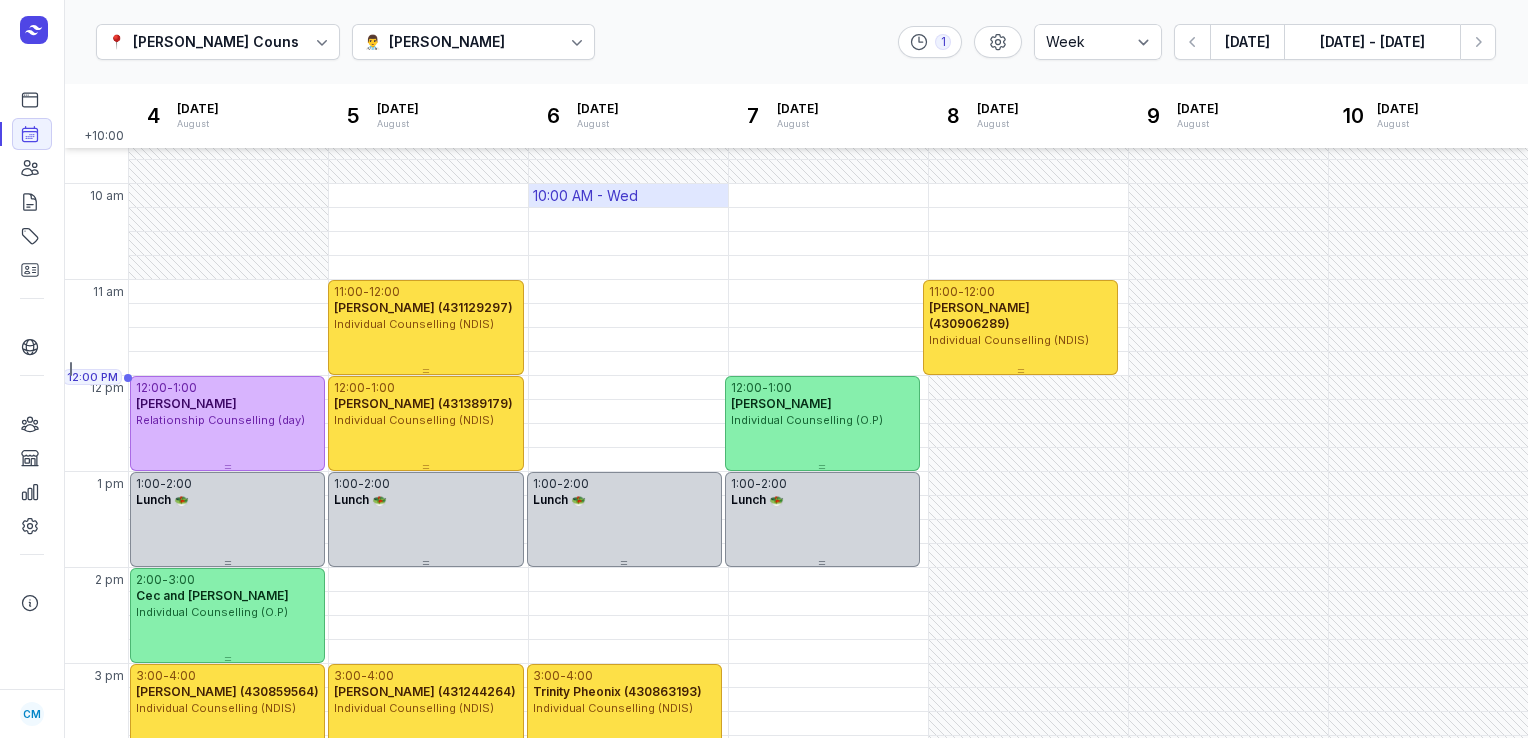 click on "10:00 AM - Wed" at bounding box center (585, 196) 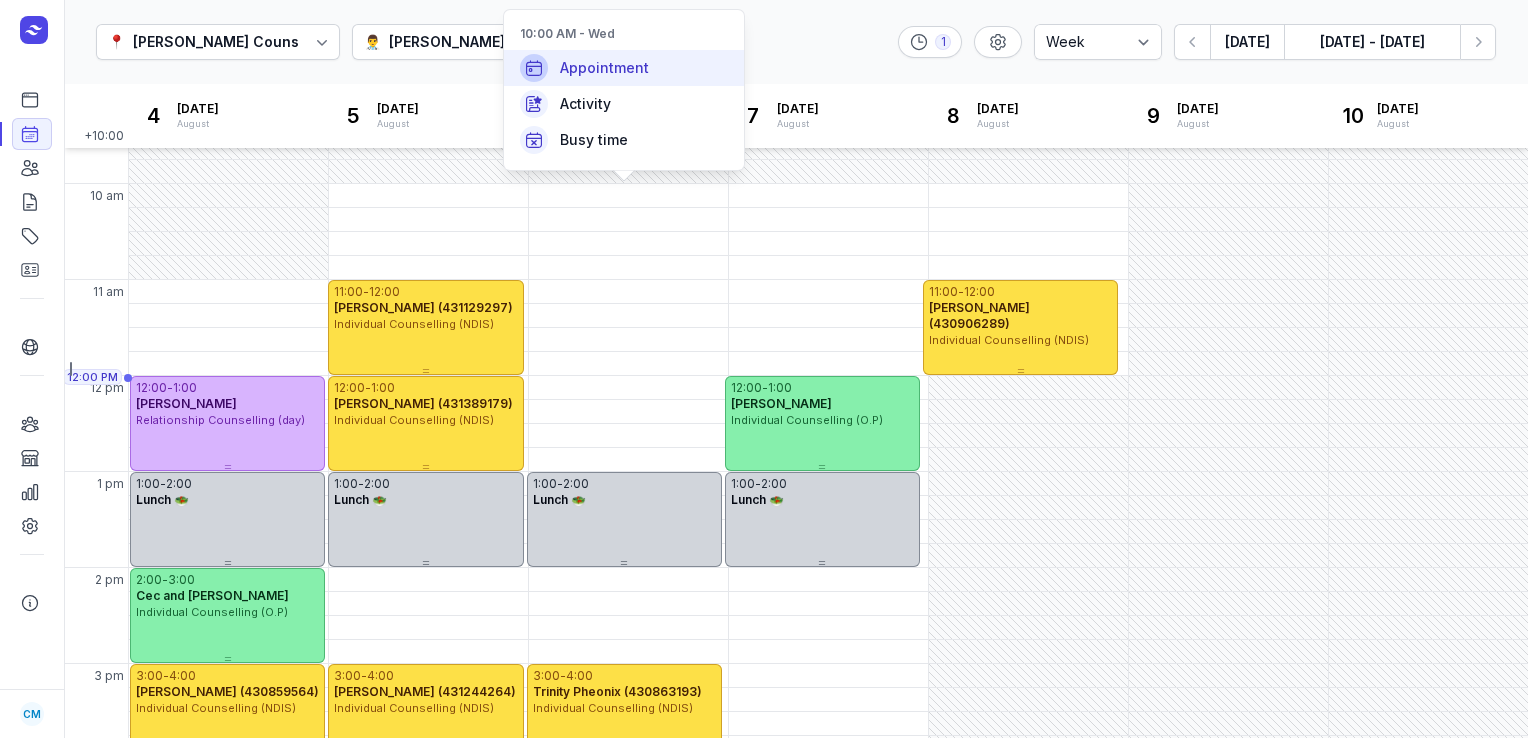click on "Appointment" at bounding box center [604, 68] 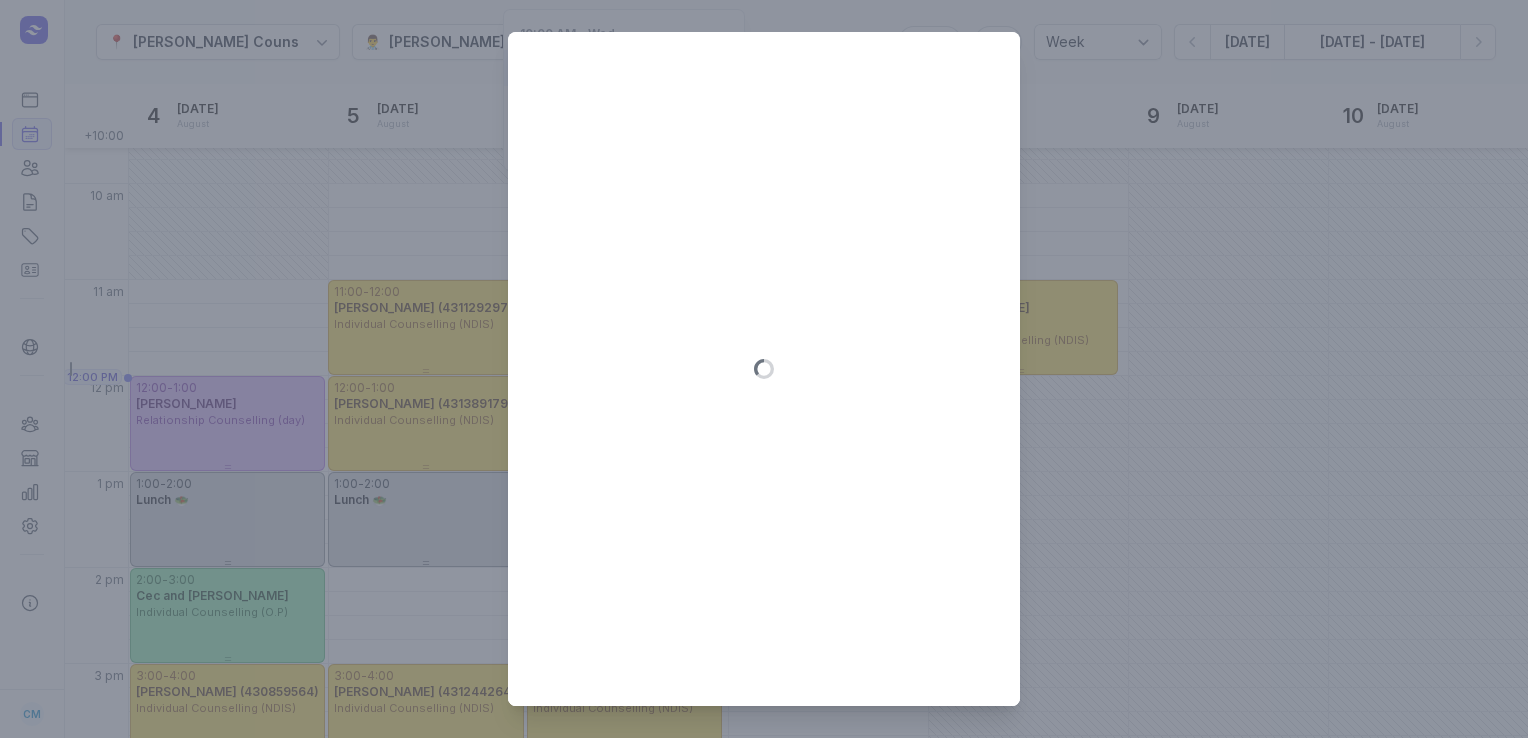 type on "[DATE]" 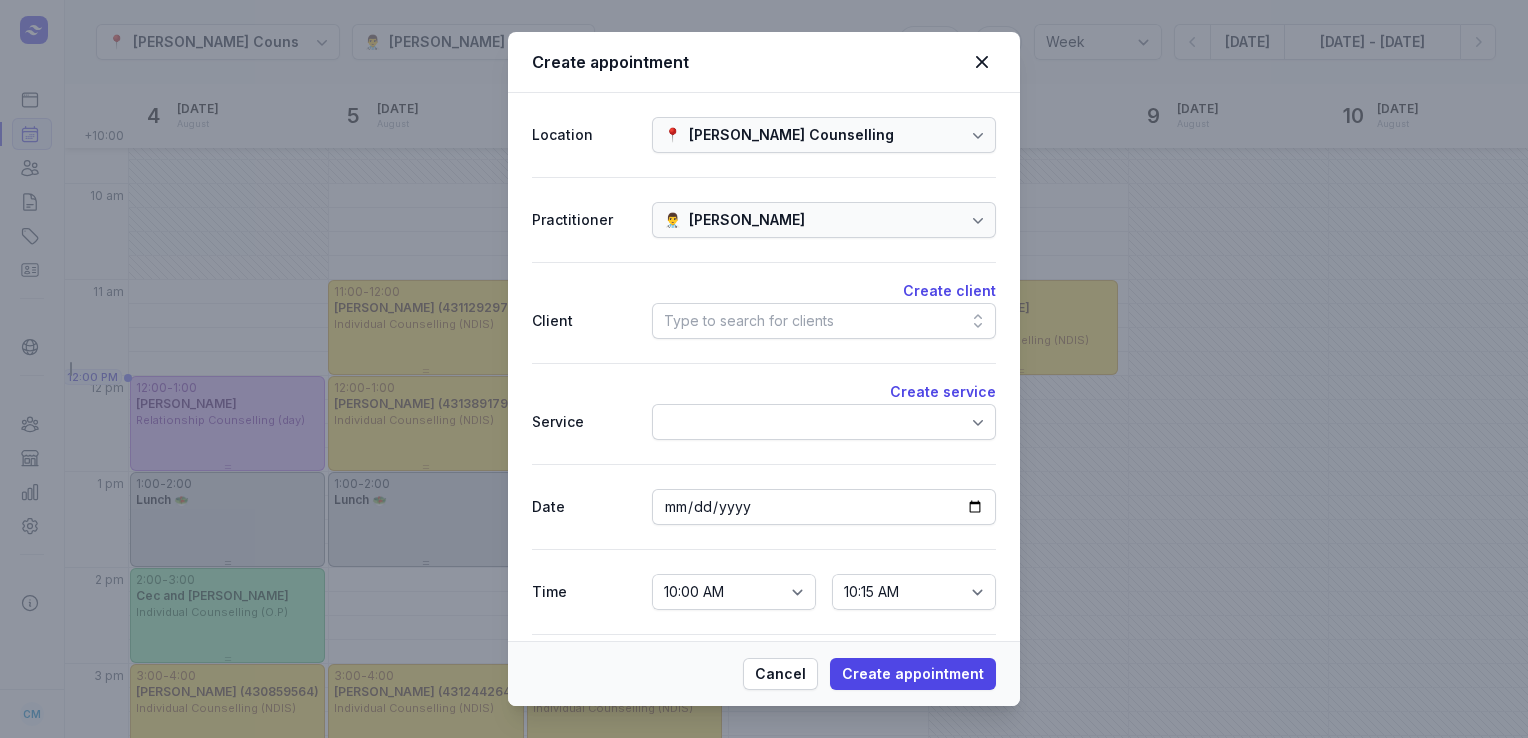 click on "Type to search for clients" 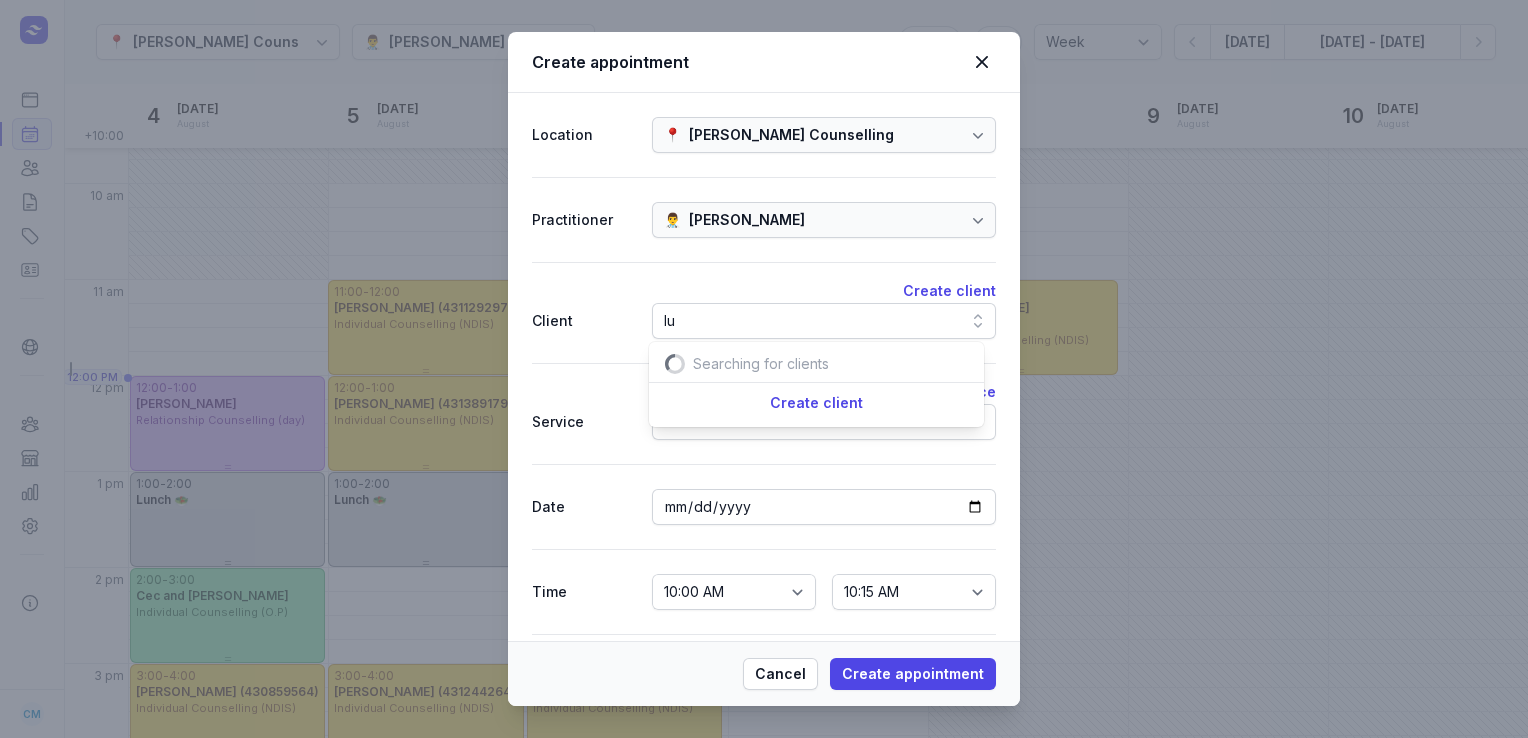 scroll, scrollTop: 0, scrollLeft: 16, axis: horizontal 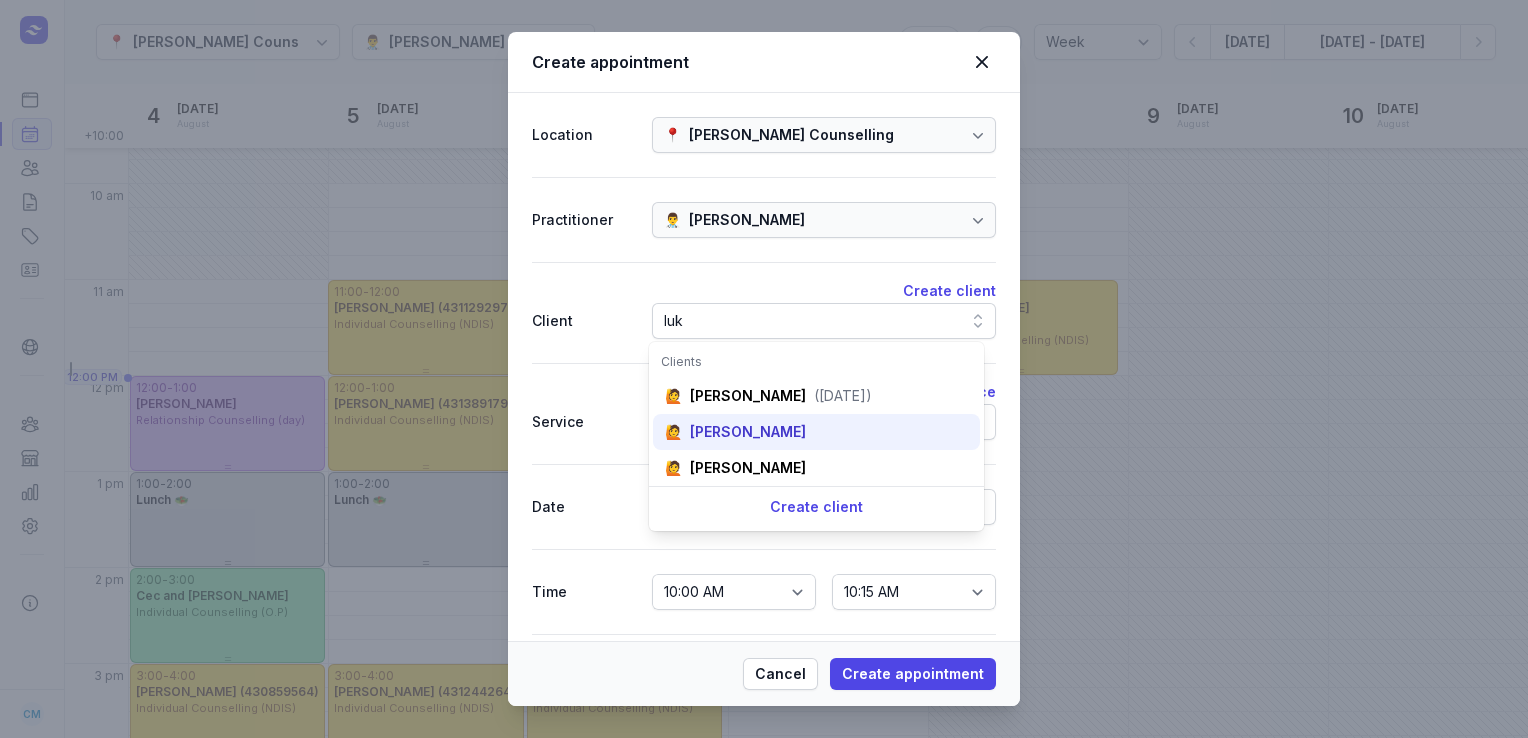 type on "luk" 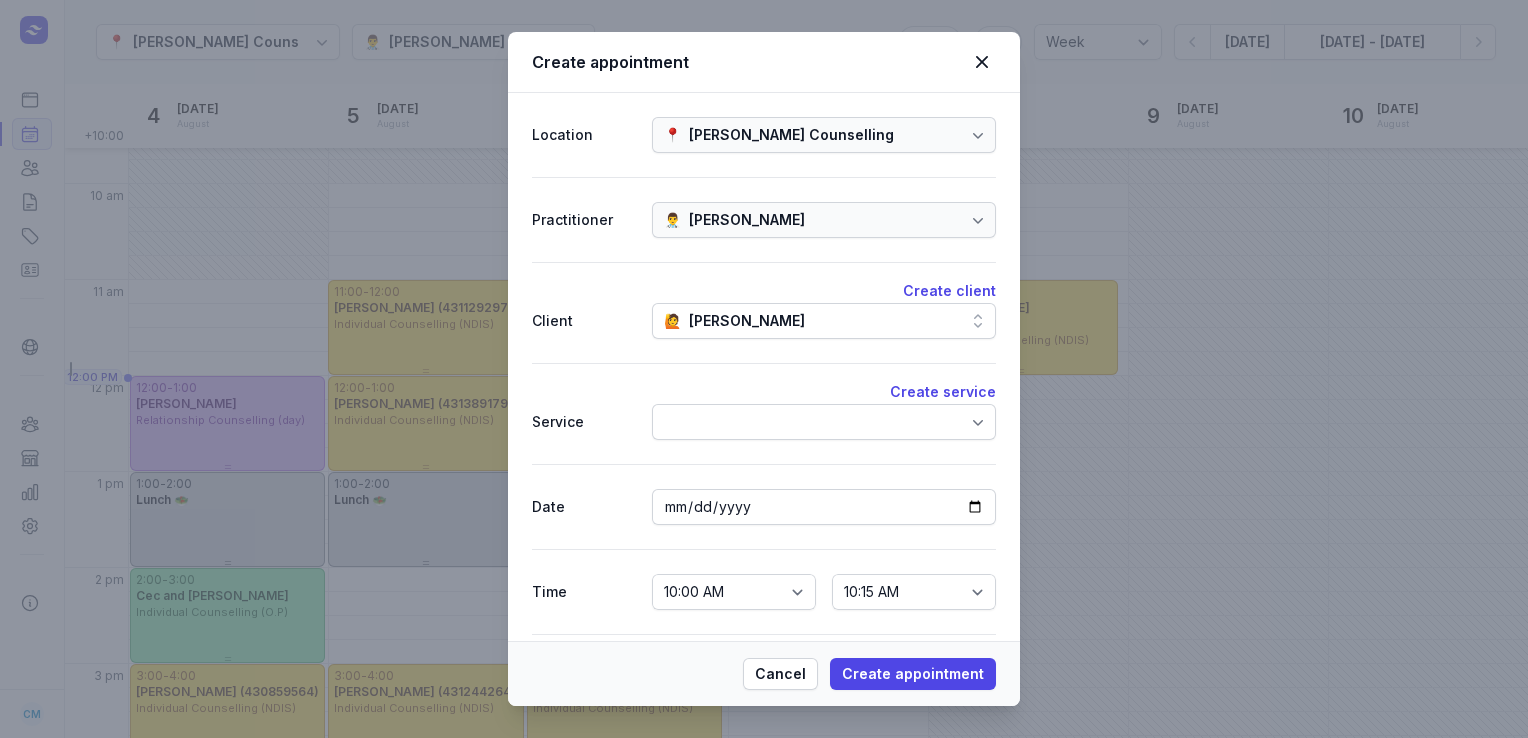 click on "Create service Service" at bounding box center [764, 413] 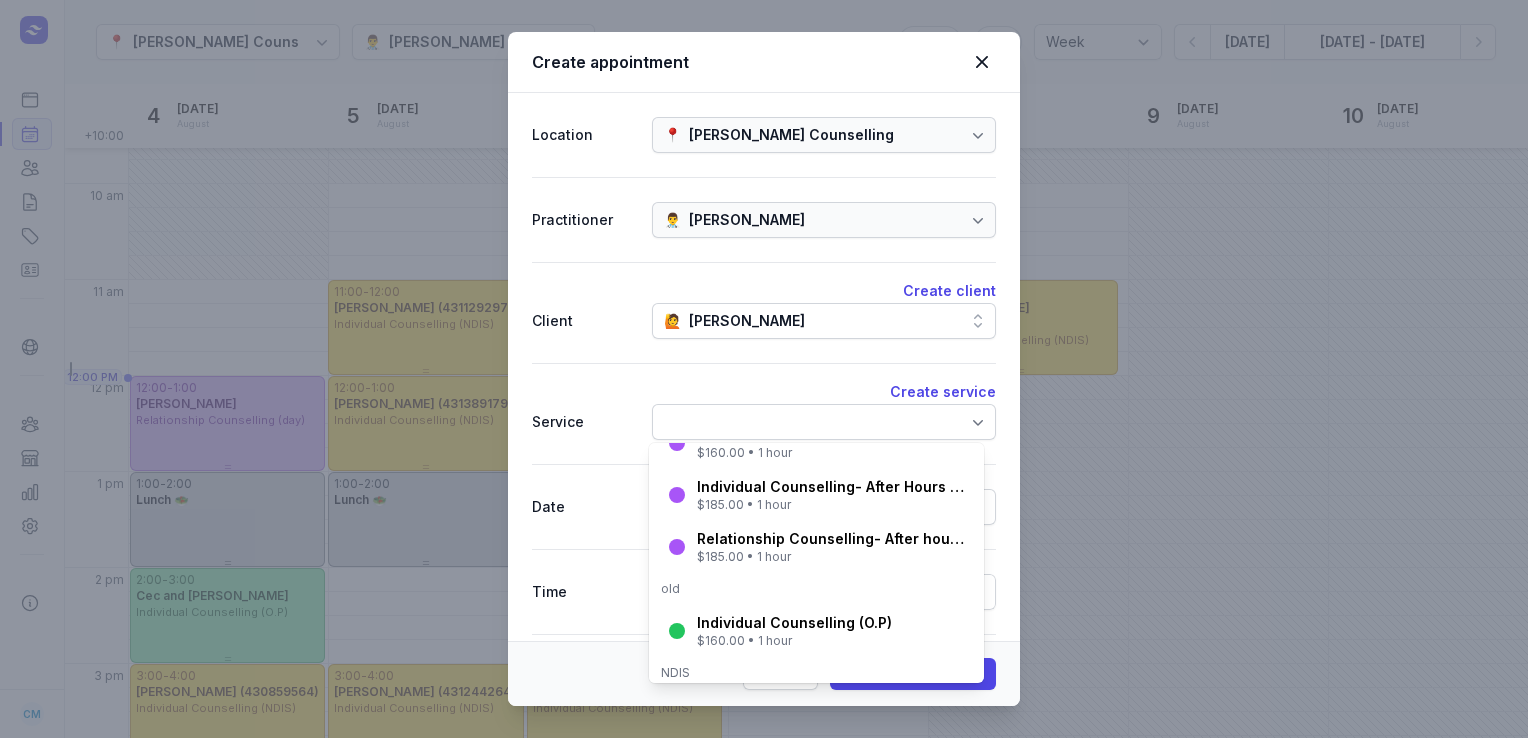 scroll, scrollTop: 167, scrollLeft: 0, axis: vertical 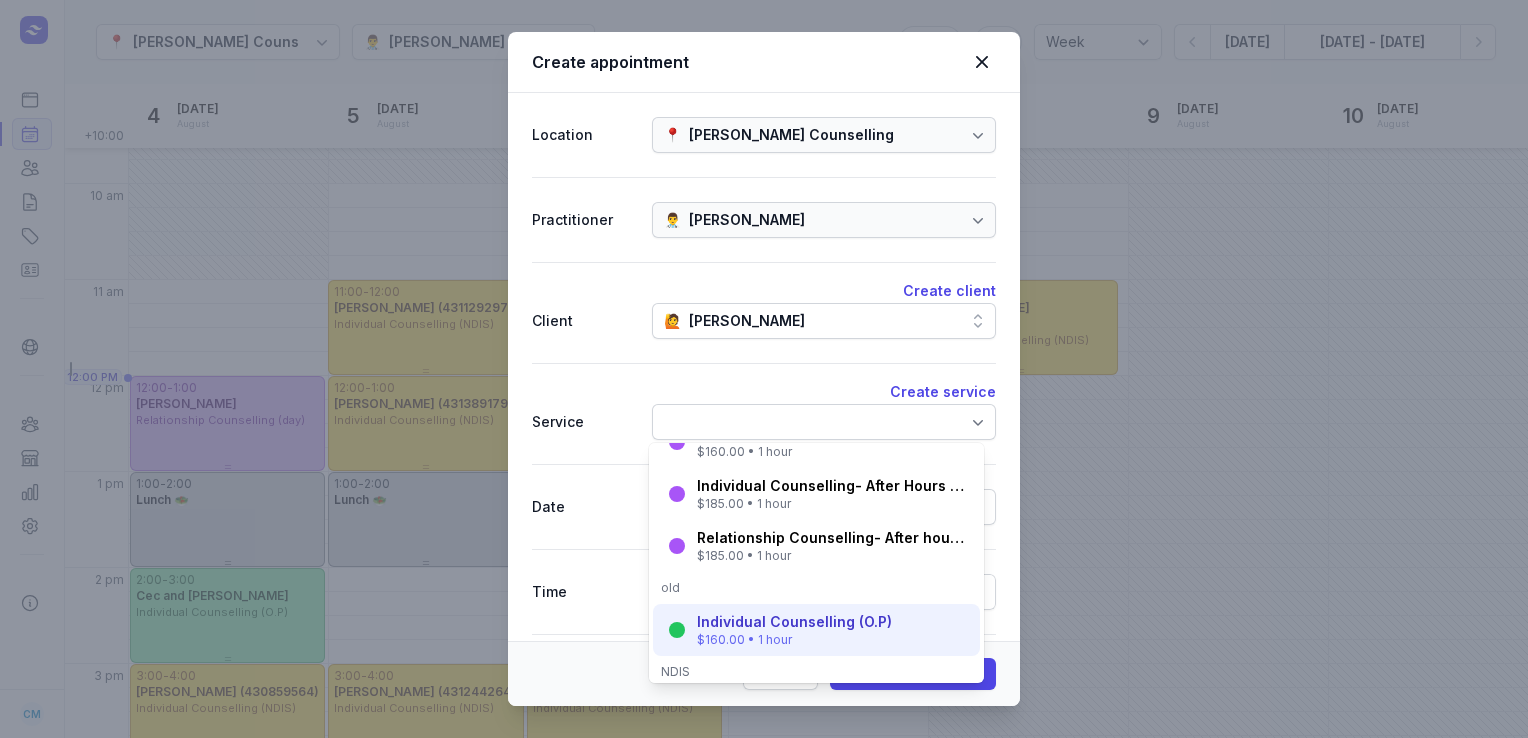 click on "$160.00 • 1 hour" at bounding box center [794, 640] 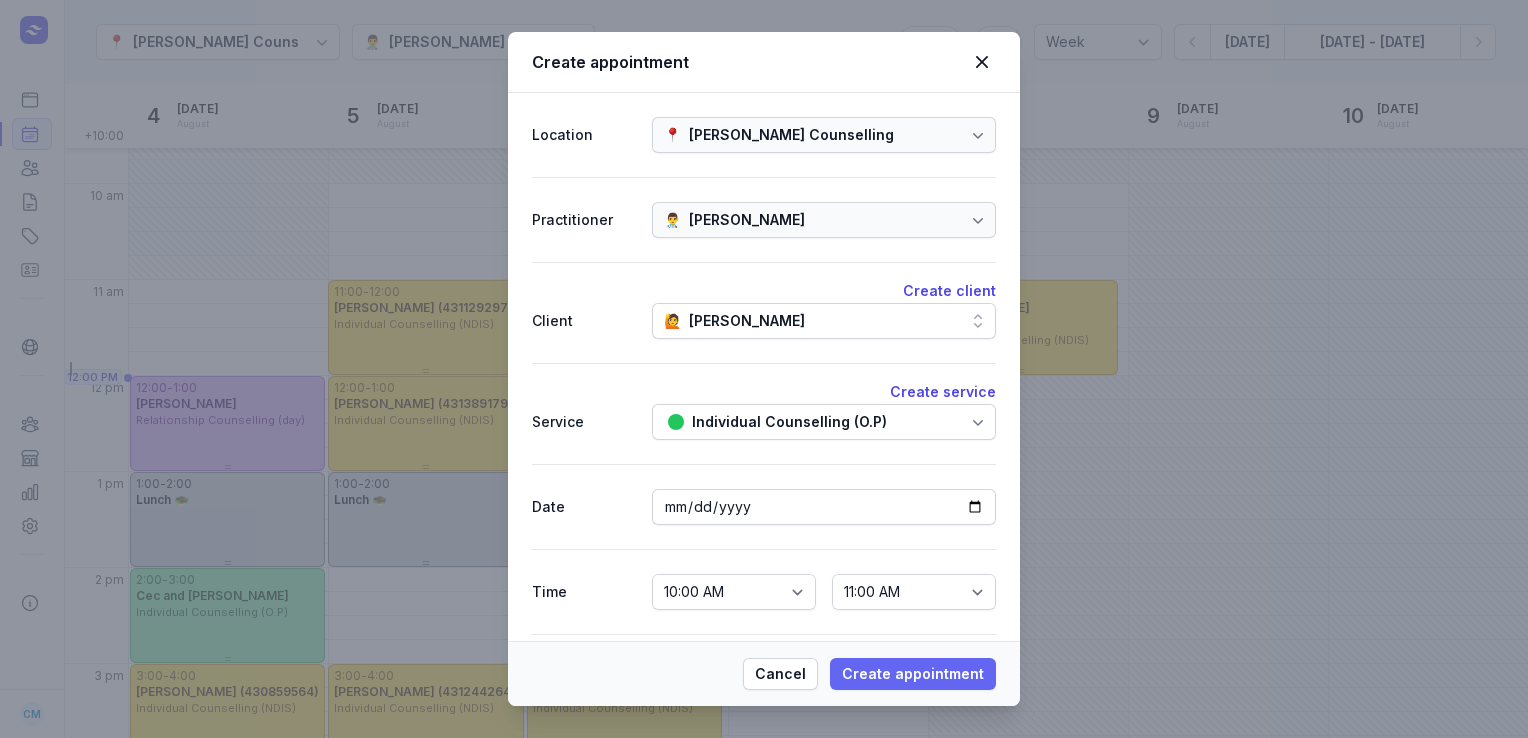 click on "Create appointment" at bounding box center (913, 674) 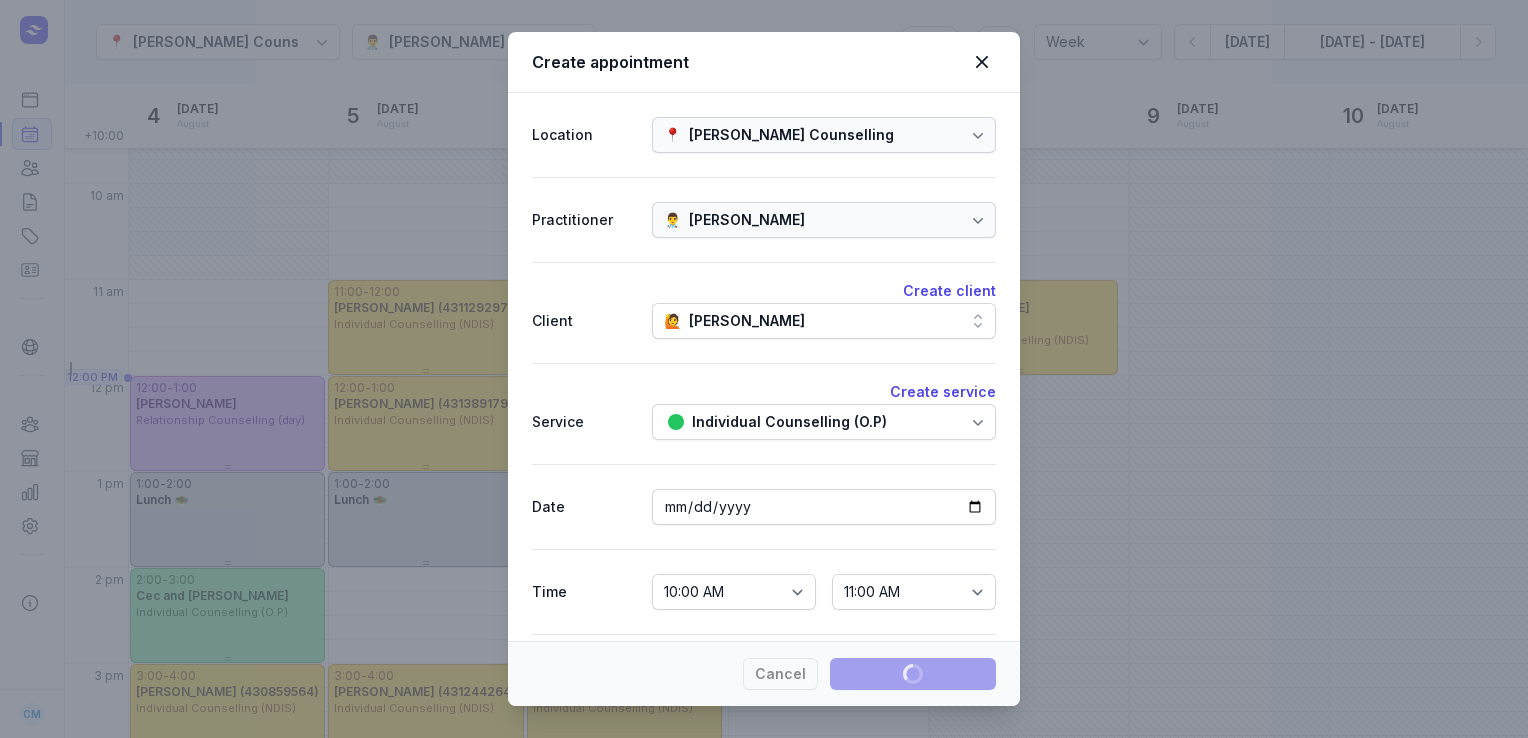type 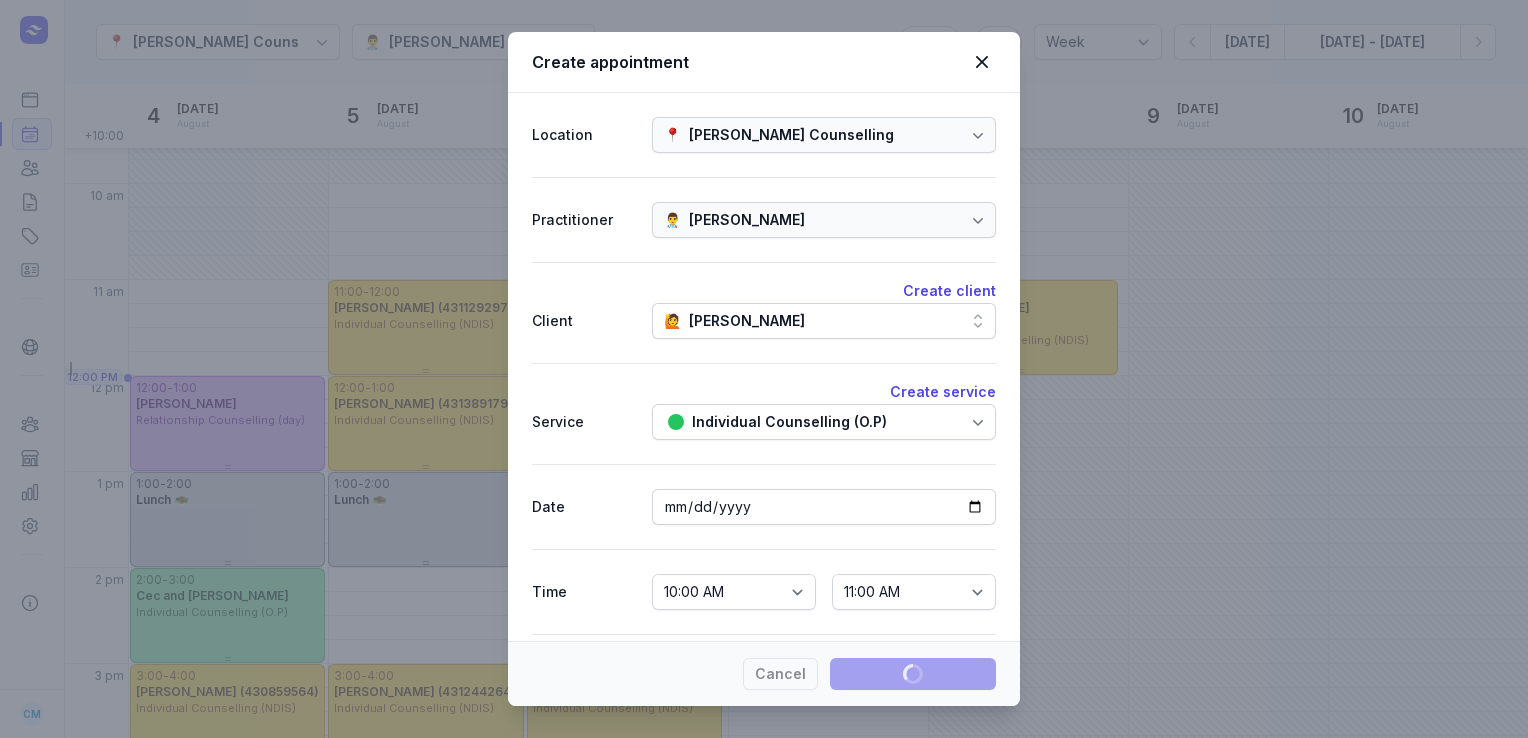 select 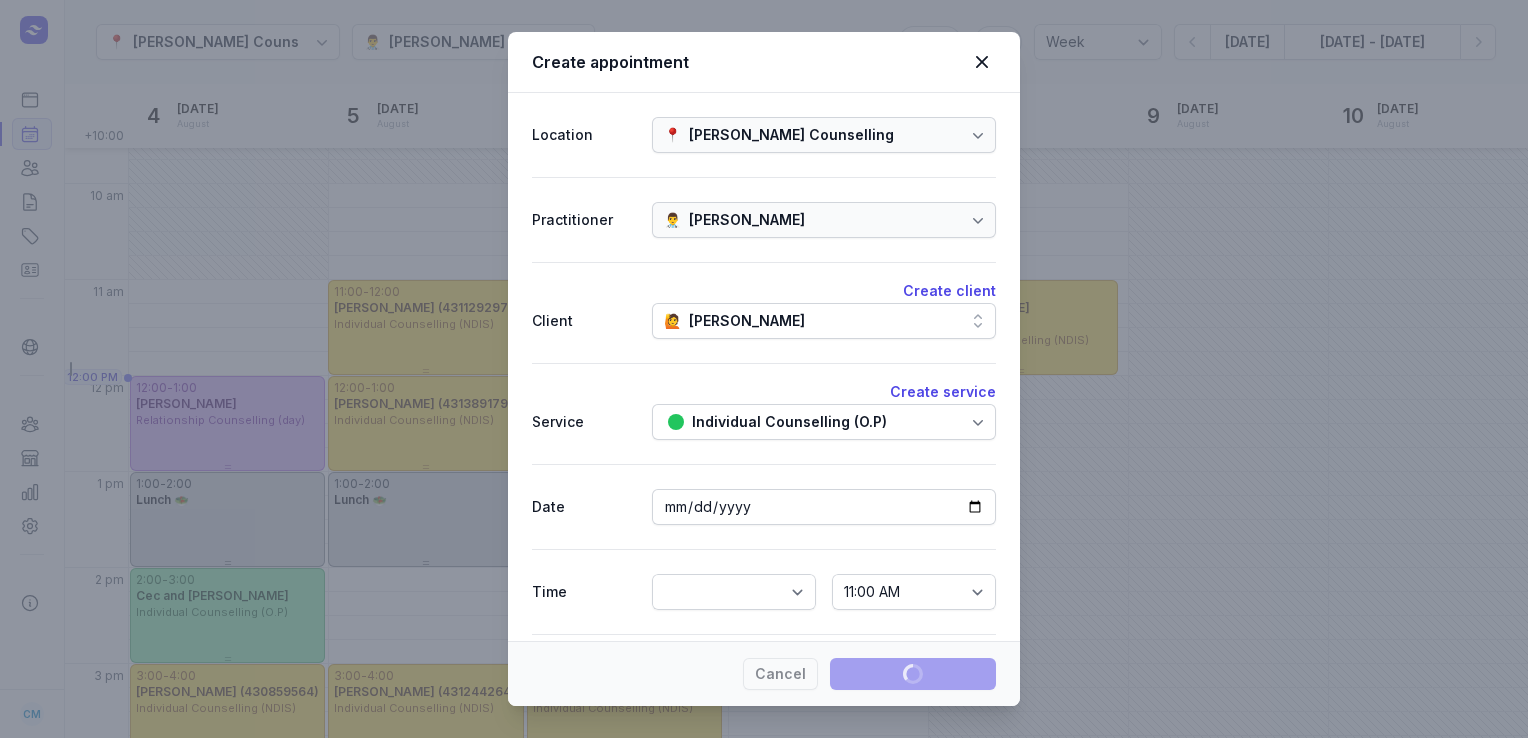 select 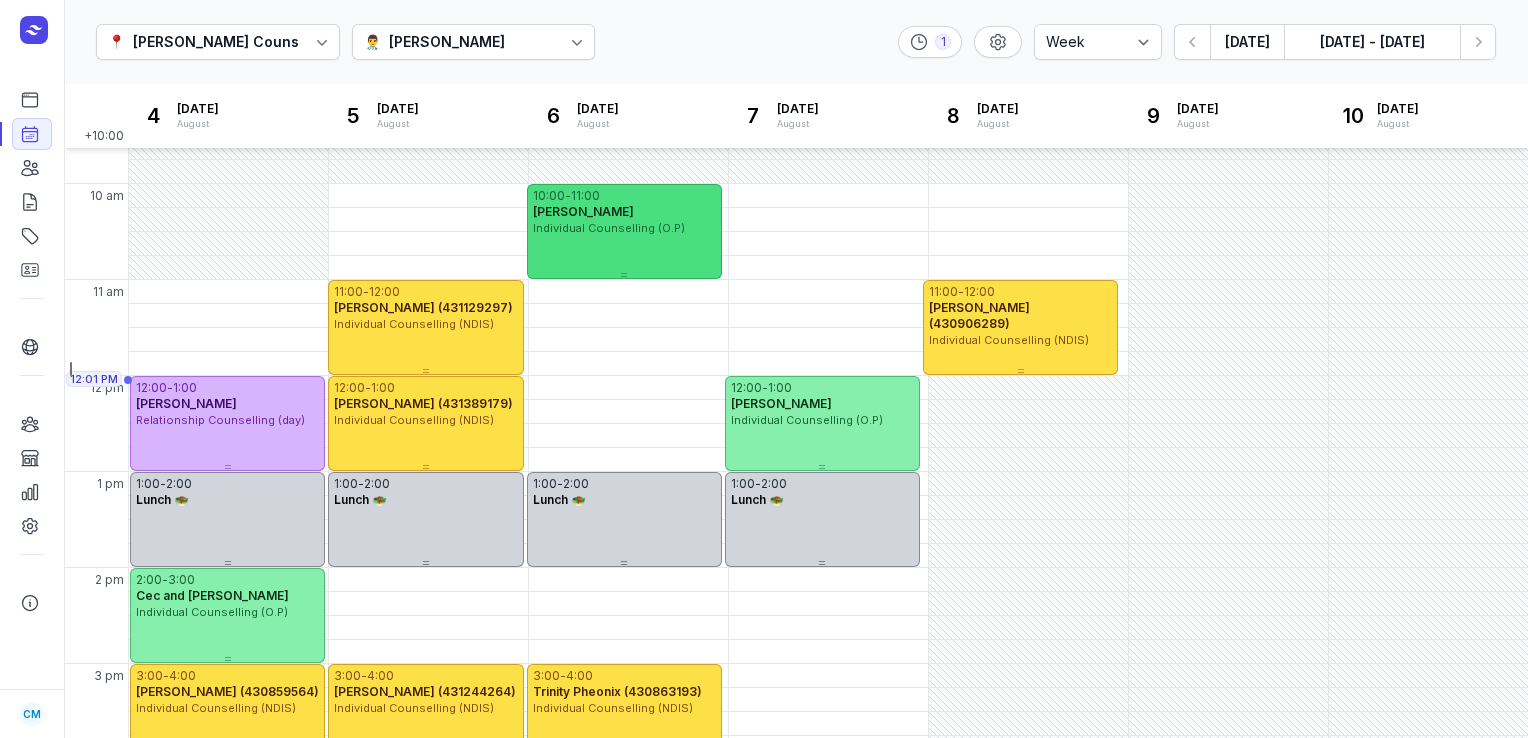 click on "10:00  -  11:00 [PERSON_NAME] Individual Counselling (O.P)" at bounding box center [624, 231] 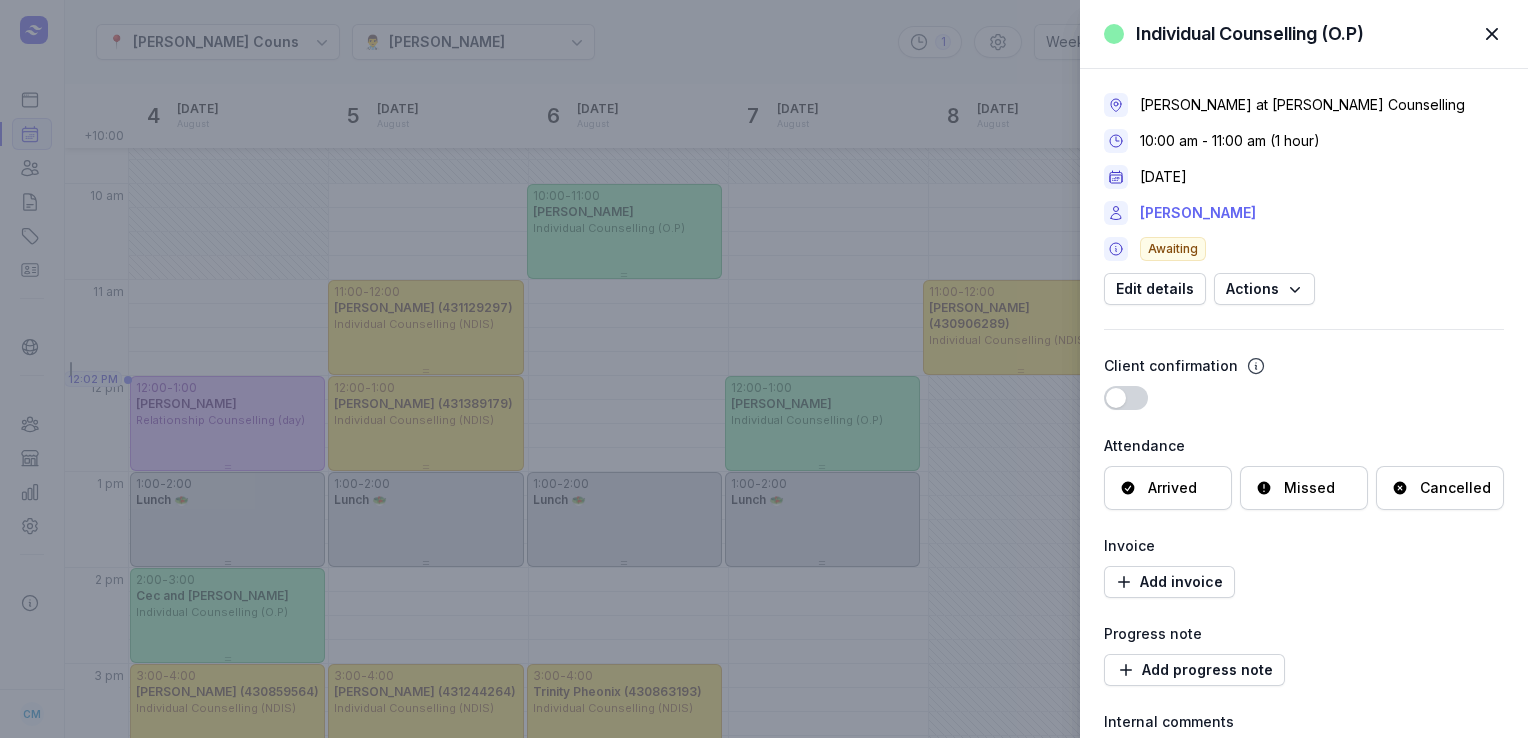 click on "[PERSON_NAME]" at bounding box center (1198, 213) 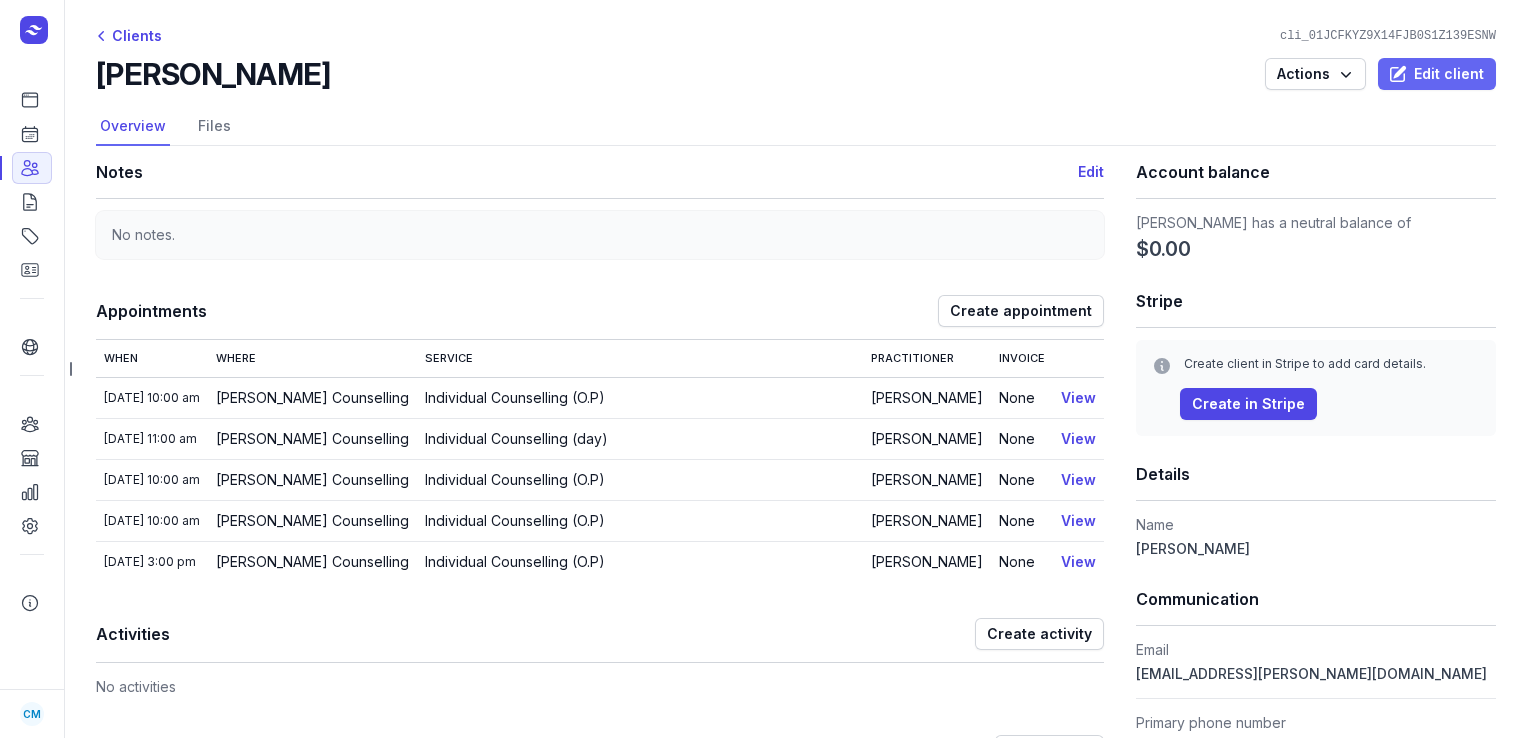click on "Edit client" at bounding box center (1437, 74) 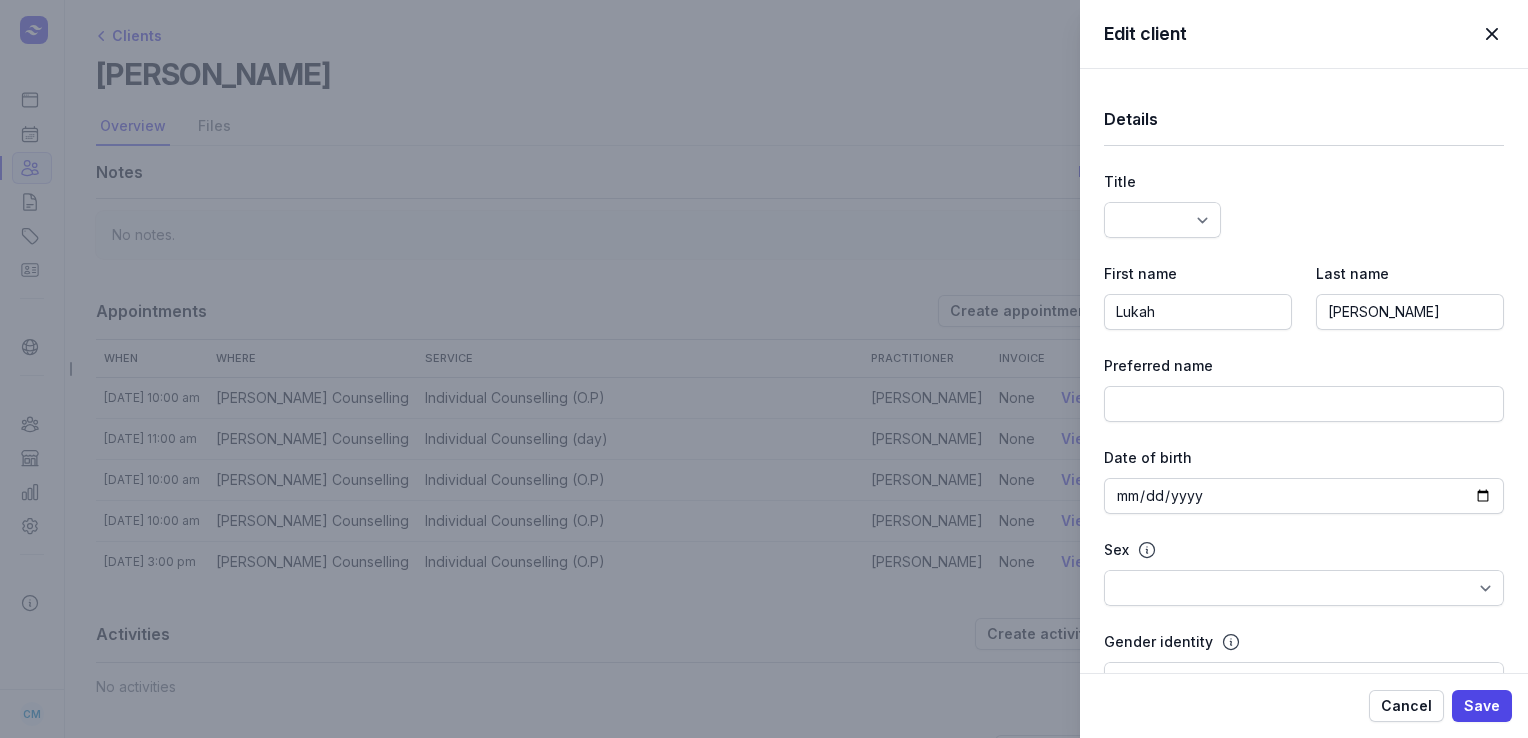 select 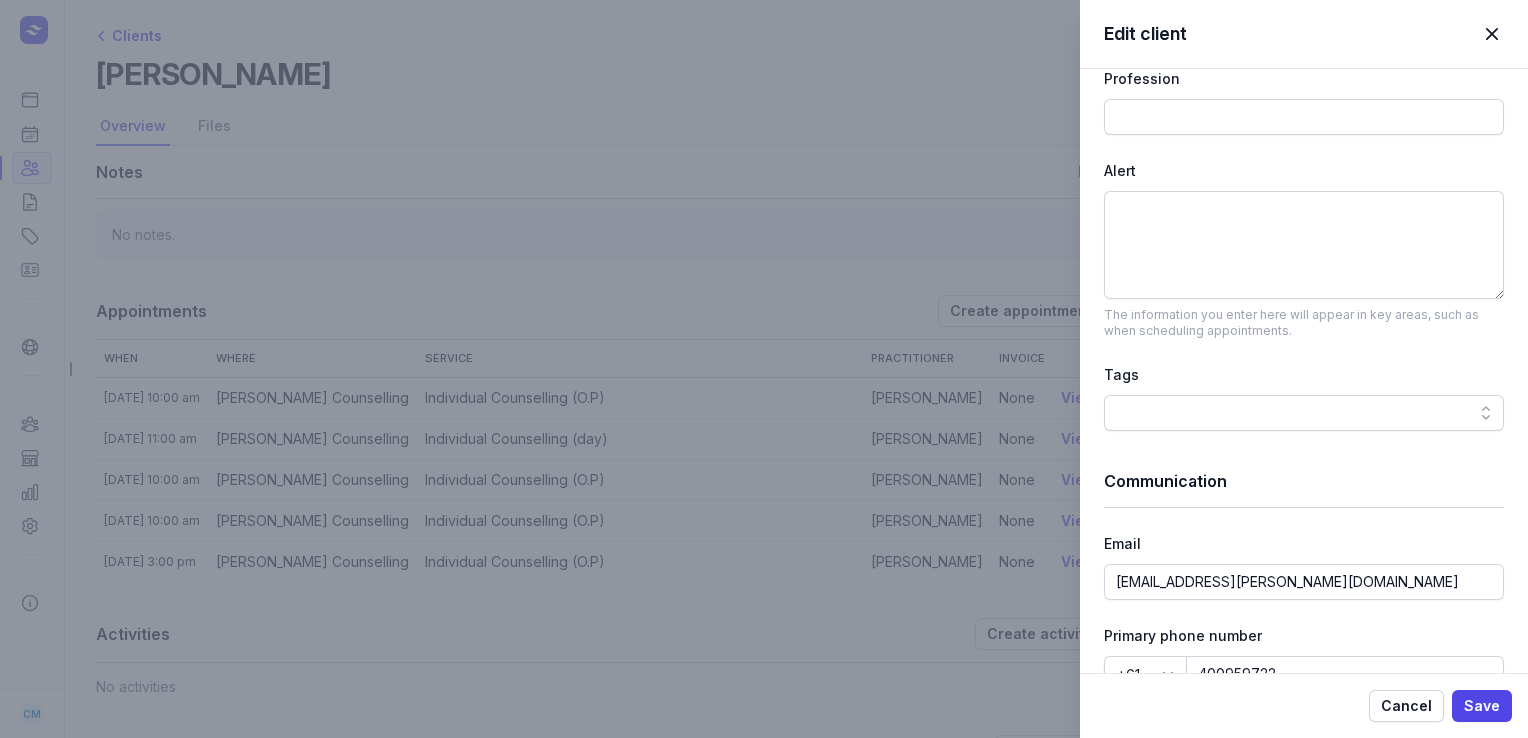 scroll, scrollTop: 900, scrollLeft: 0, axis: vertical 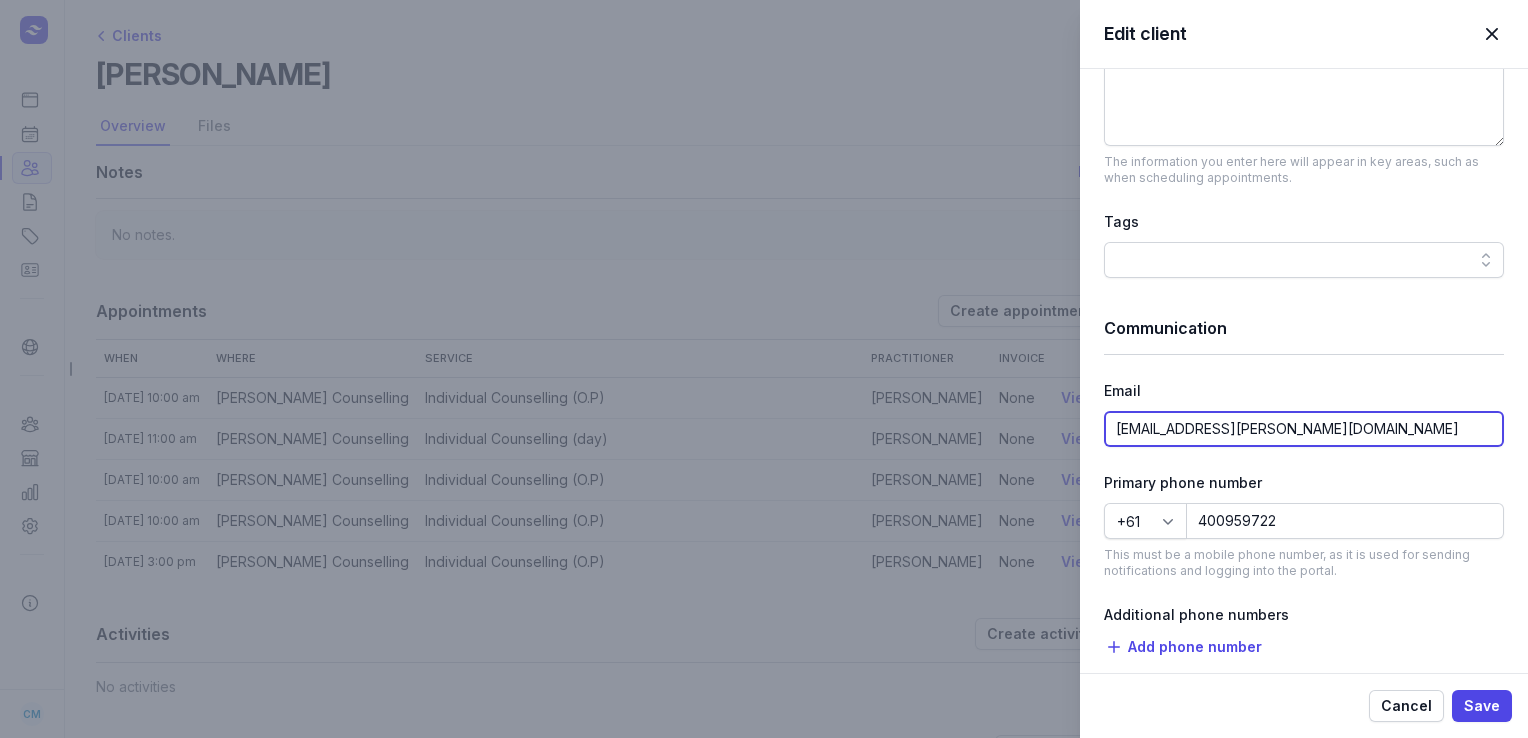 drag, startPoint x: 1287, startPoint y: 434, endPoint x: 1258, endPoint y: 442, distance: 30.083218 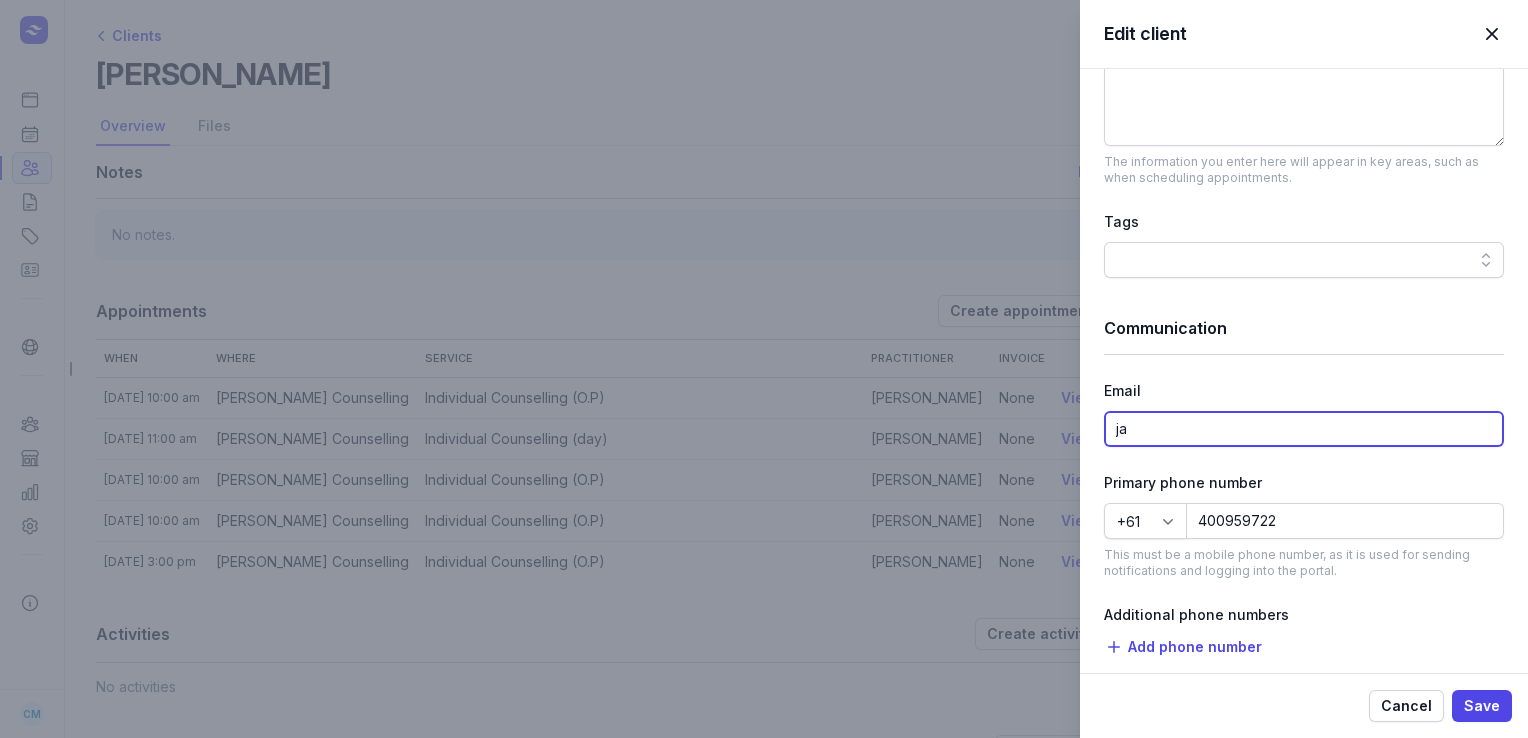 type on "j" 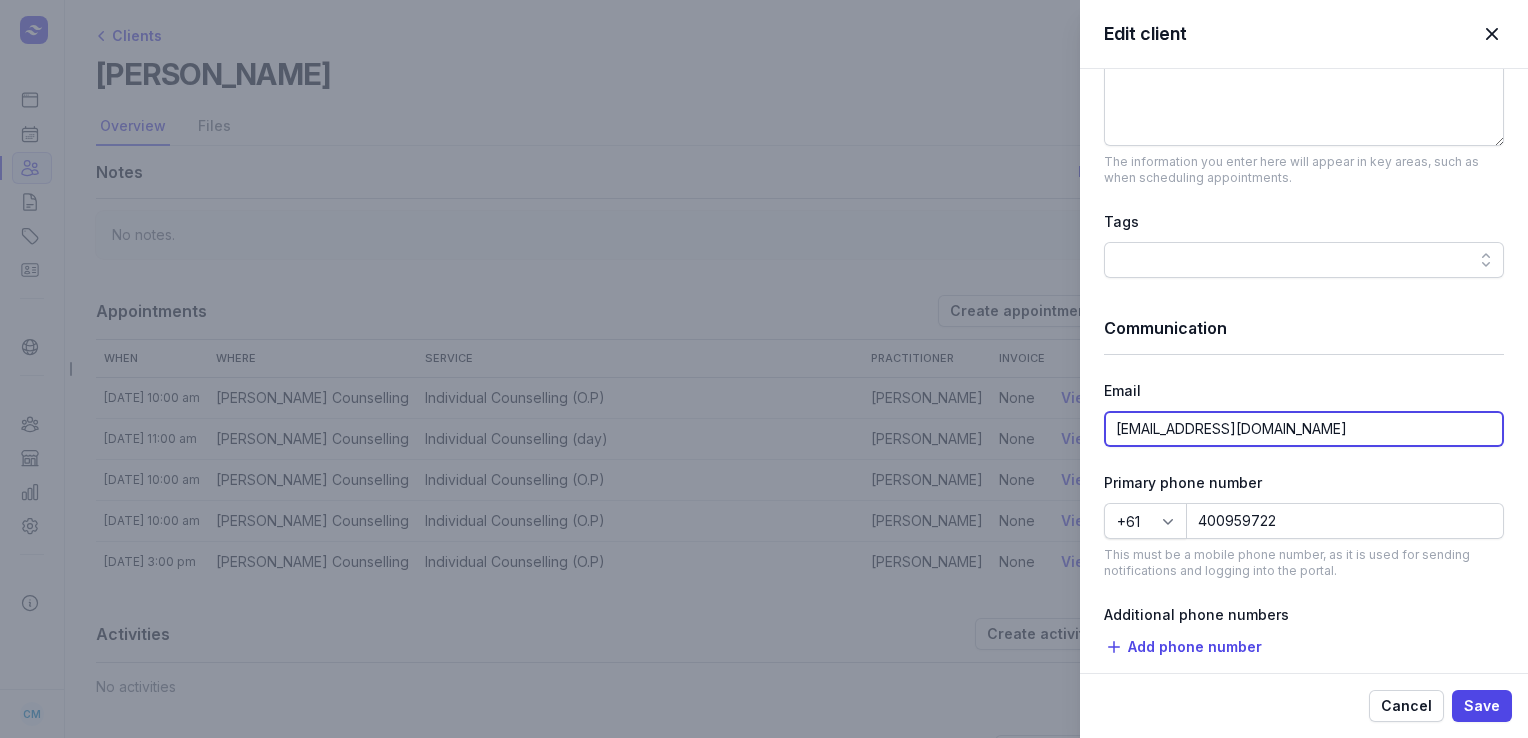 type on "[EMAIL_ADDRESS][DOMAIN_NAME]" 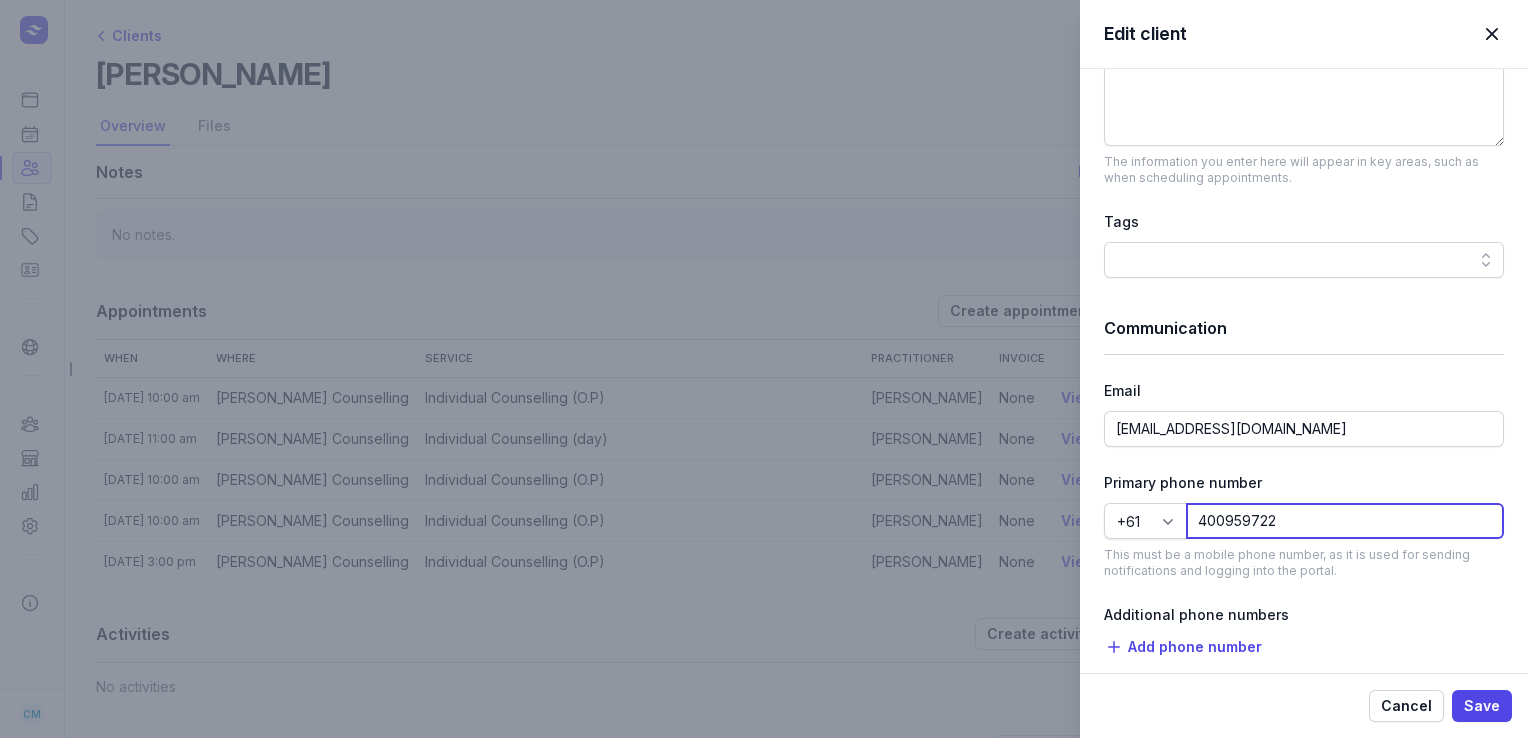 click on "400959722" 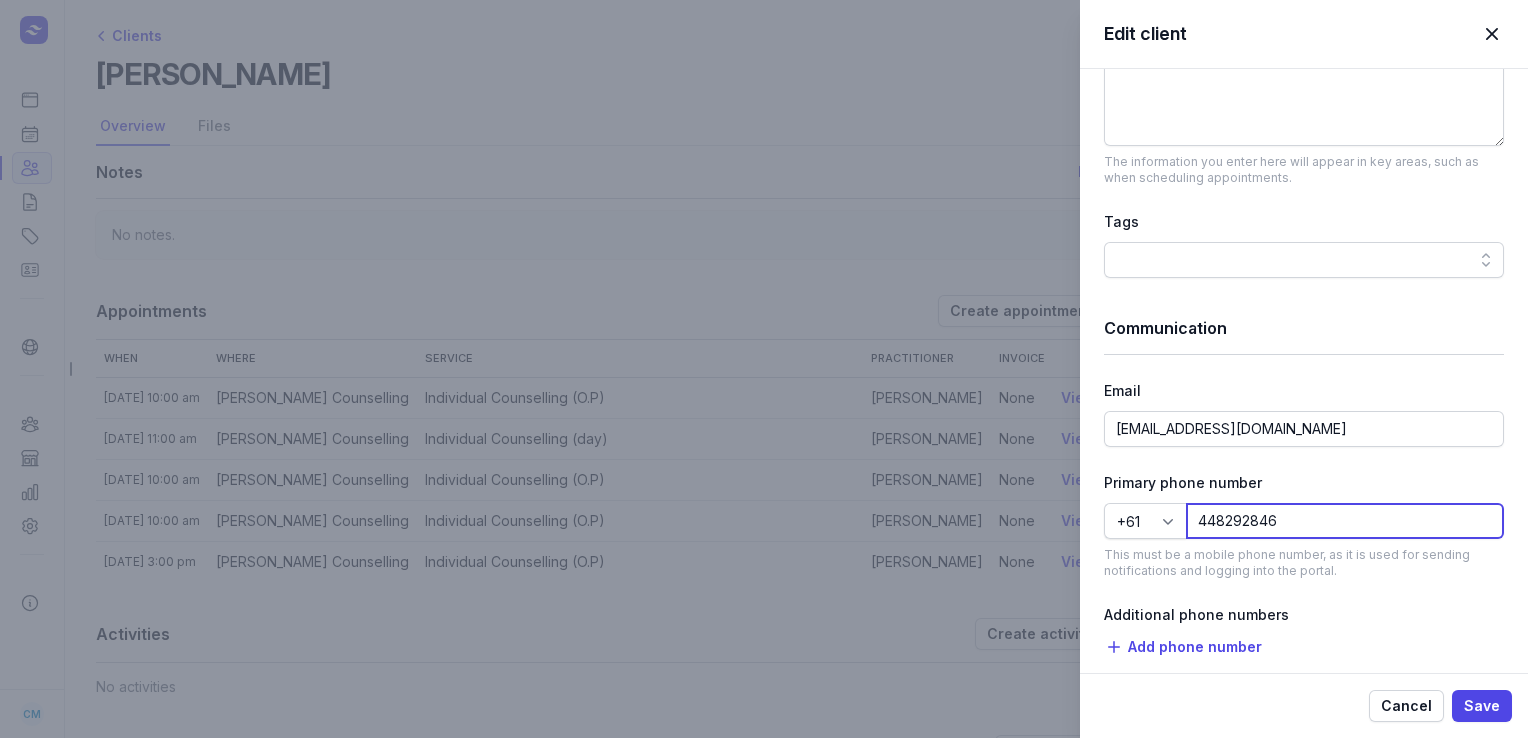 type on "448292846" 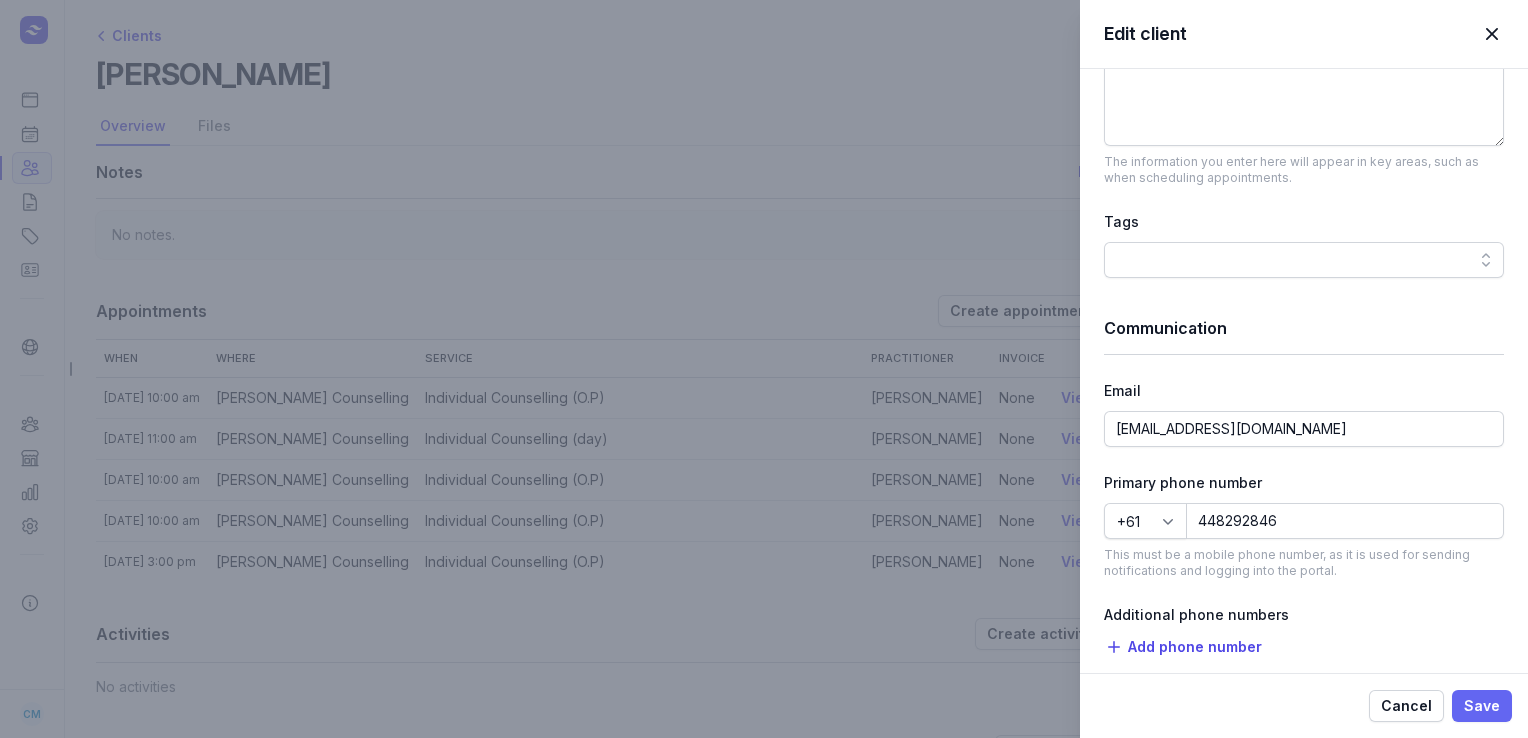 drag, startPoint x: 1492, startPoint y: 686, endPoint x: 1503, endPoint y: 709, distance: 25.495098 